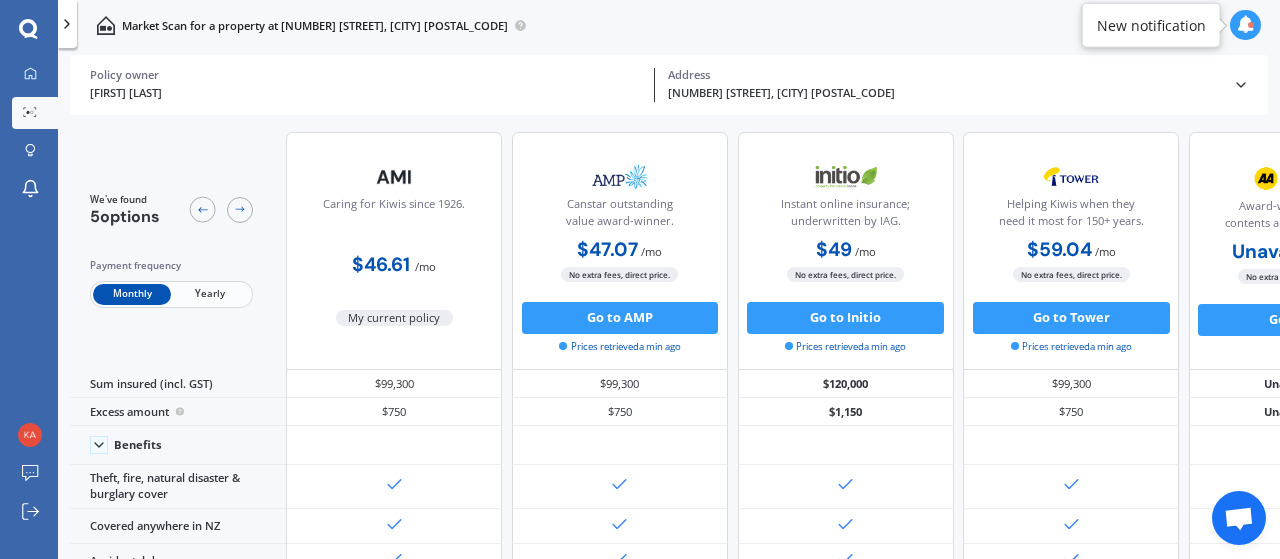 scroll, scrollTop: 0, scrollLeft: 0, axis: both 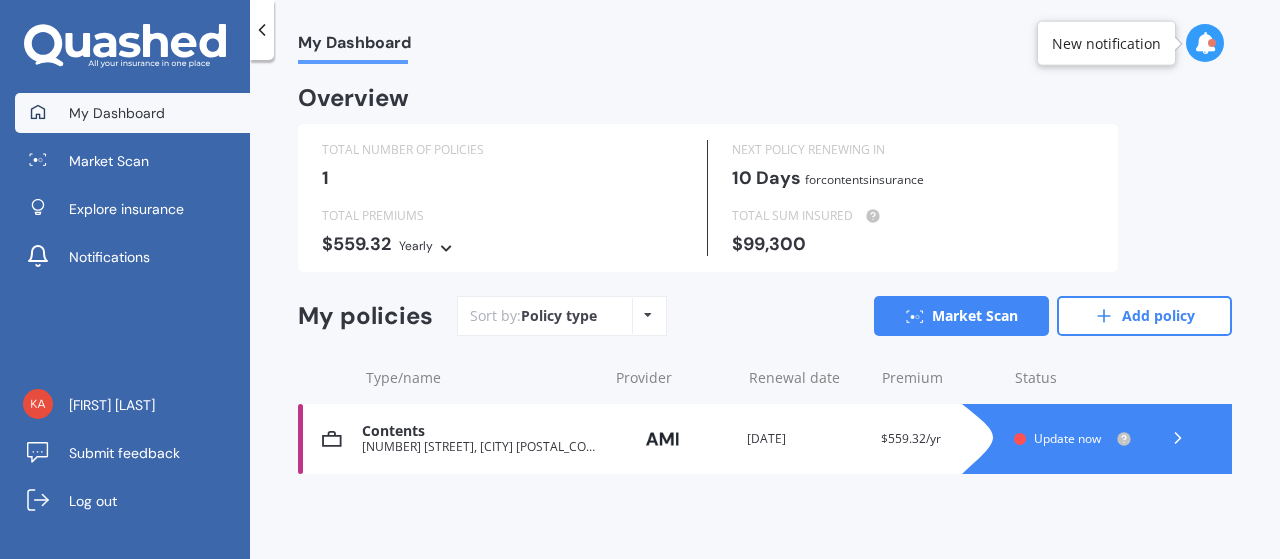 click on "Update now" at bounding box center [1067, 438] 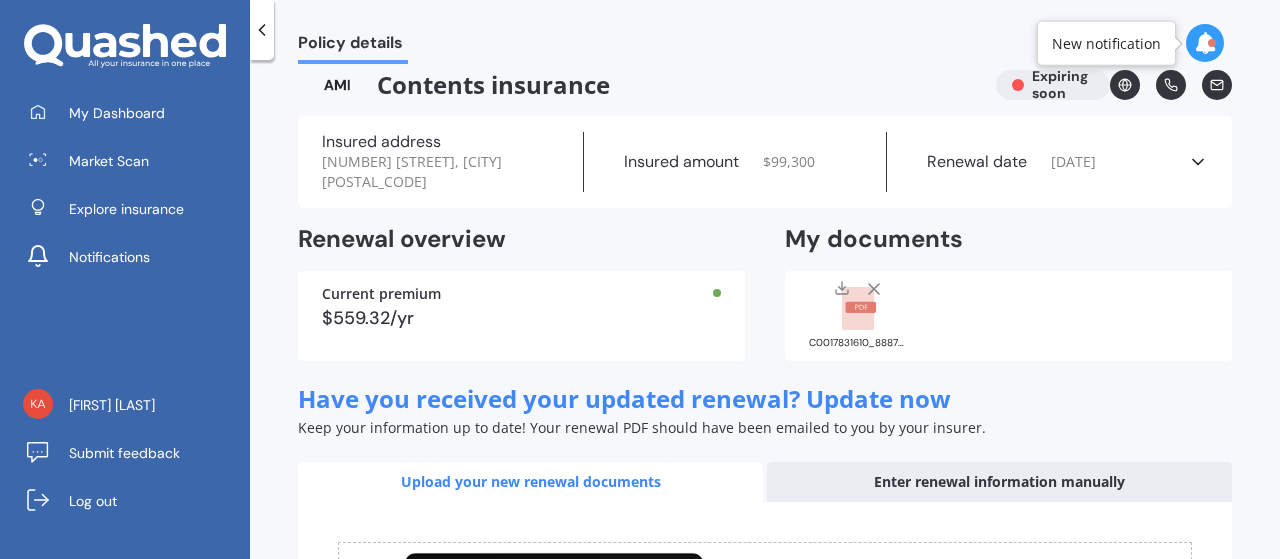 scroll, scrollTop: 0, scrollLeft: 0, axis: both 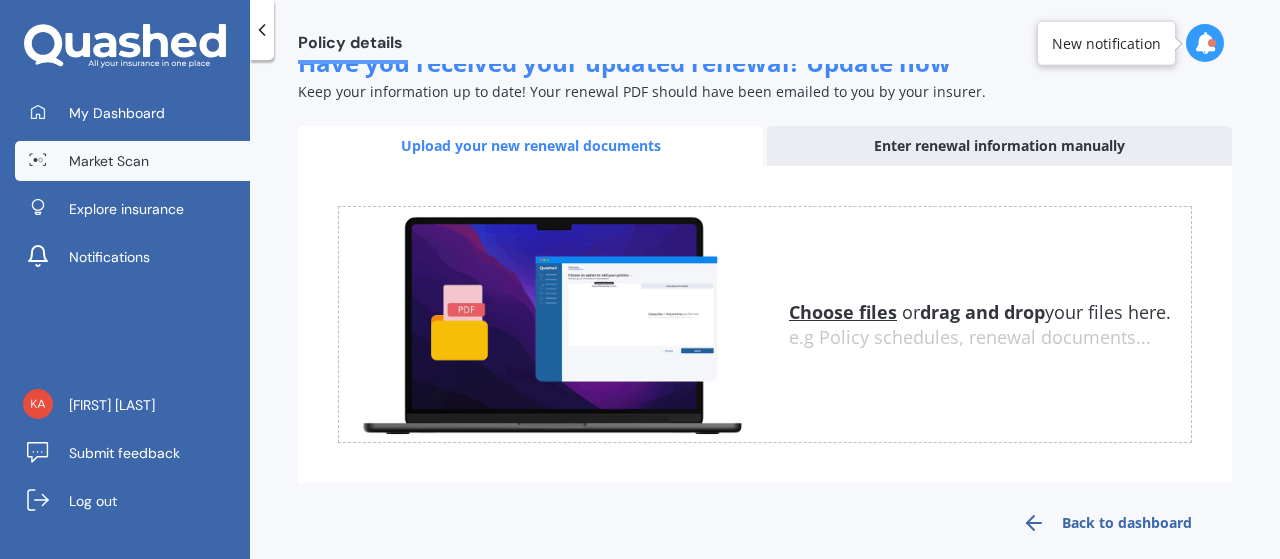 click on "Market Scan" at bounding box center (109, 161) 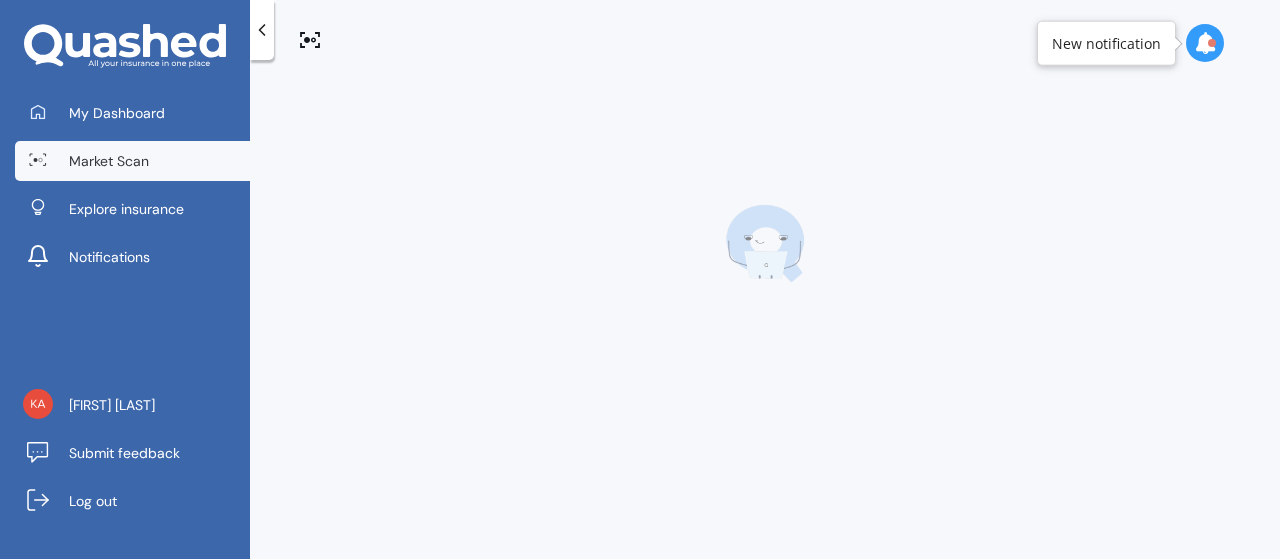 scroll, scrollTop: 0, scrollLeft: 0, axis: both 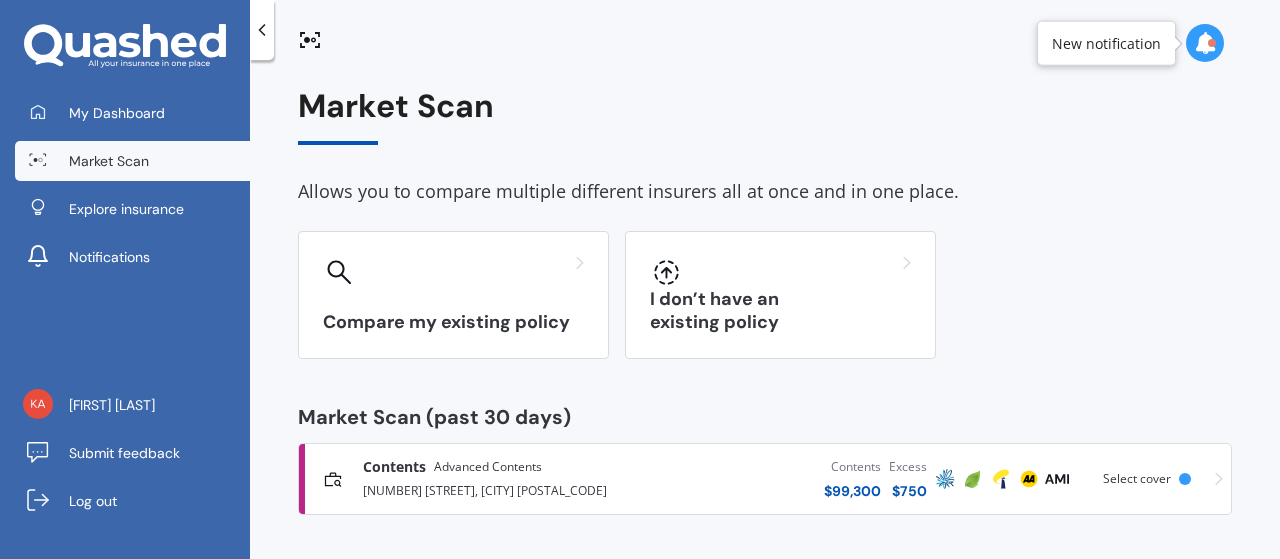 click on "Contents Advanced Contents" at bounding box center (495, 467) 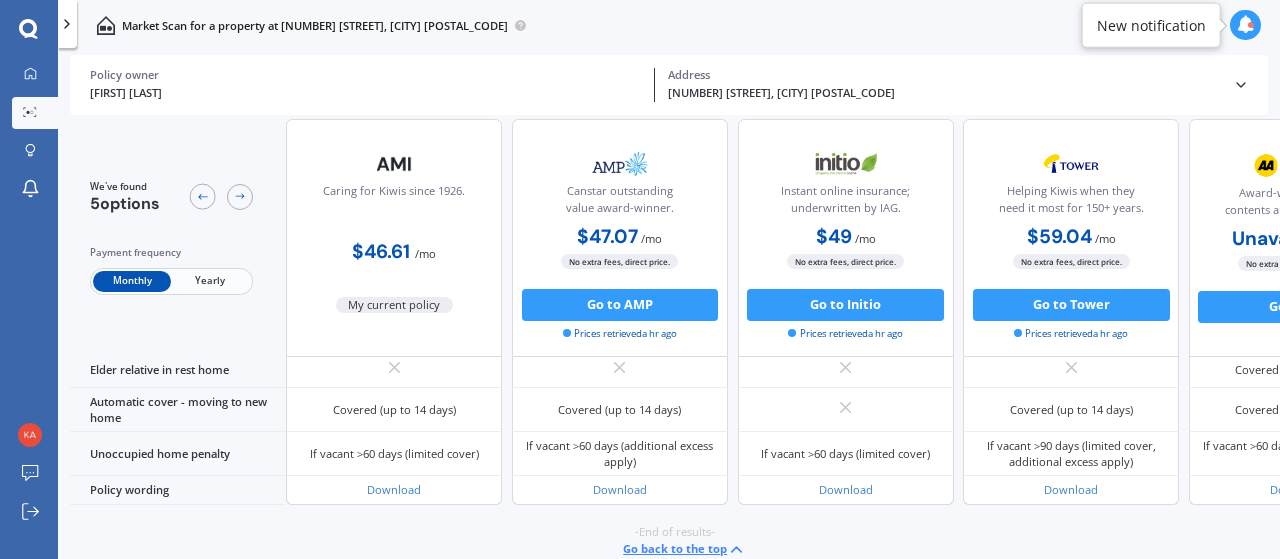 scroll, scrollTop: 1550, scrollLeft: 0, axis: vertical 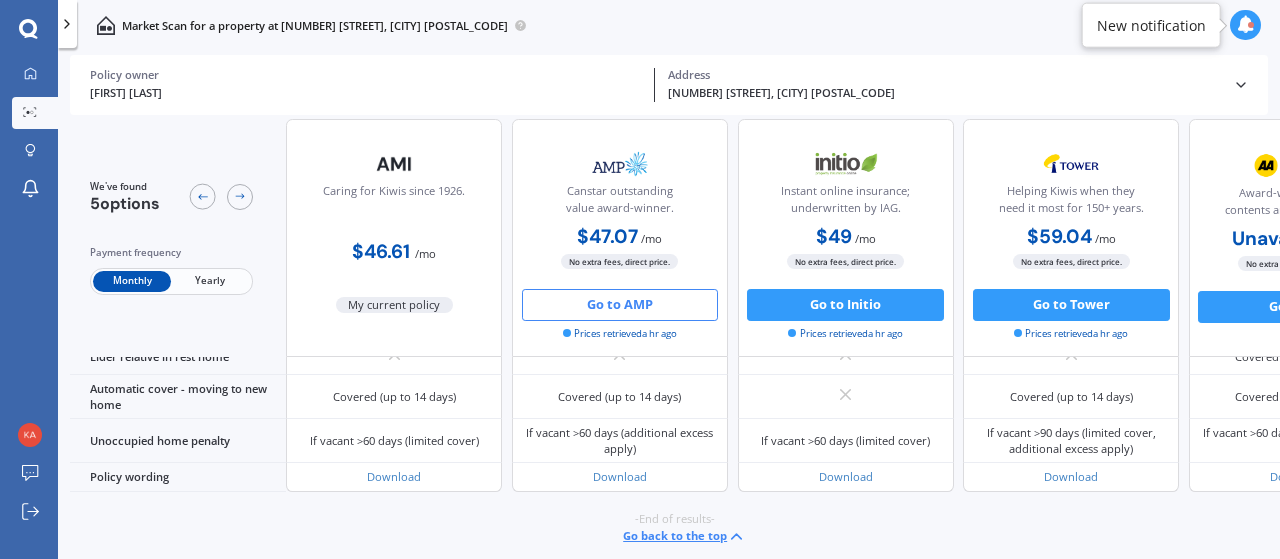 click on "Go to AMP" at bounding box center [620, 305] 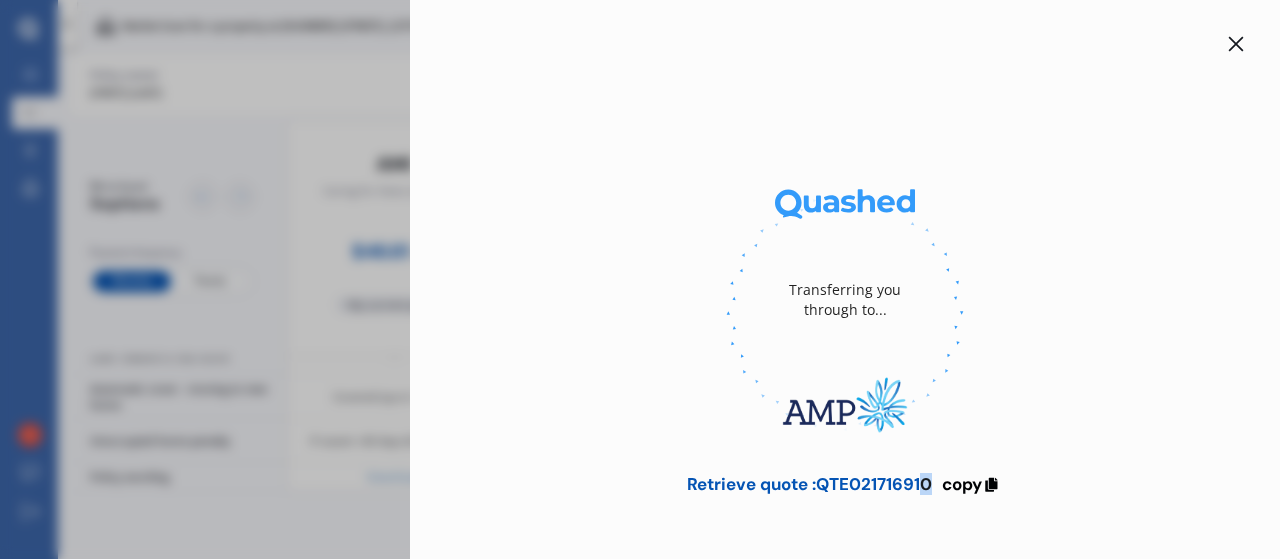 click on "Retrieve quote :  QTE021716910 copy" at bounding box center (844, 484) 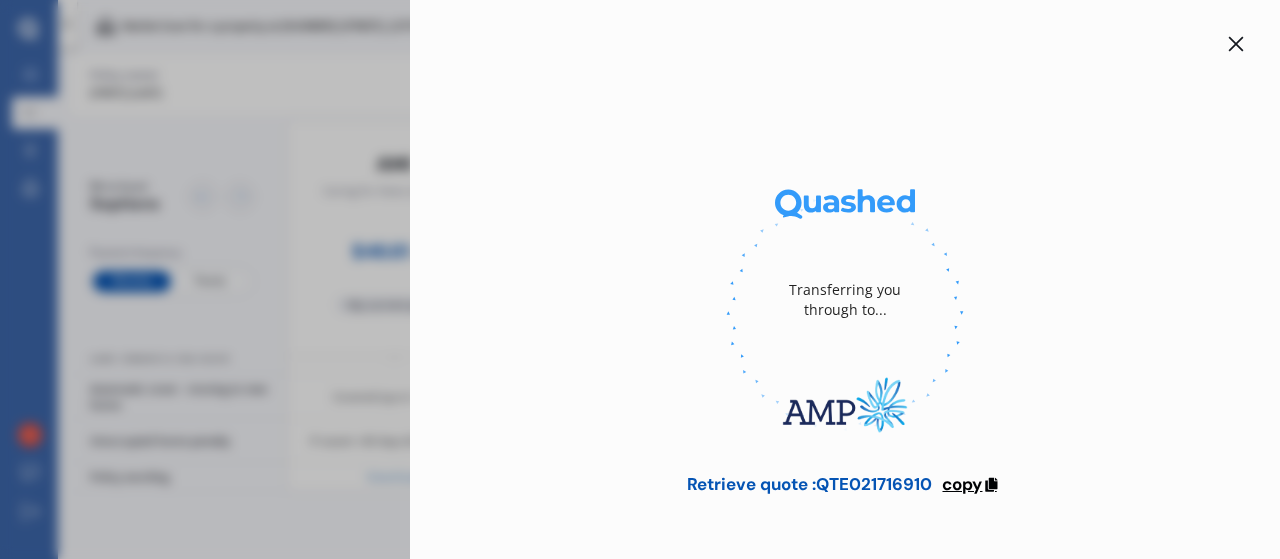 click on "copy" at bounding box center [962, 484] 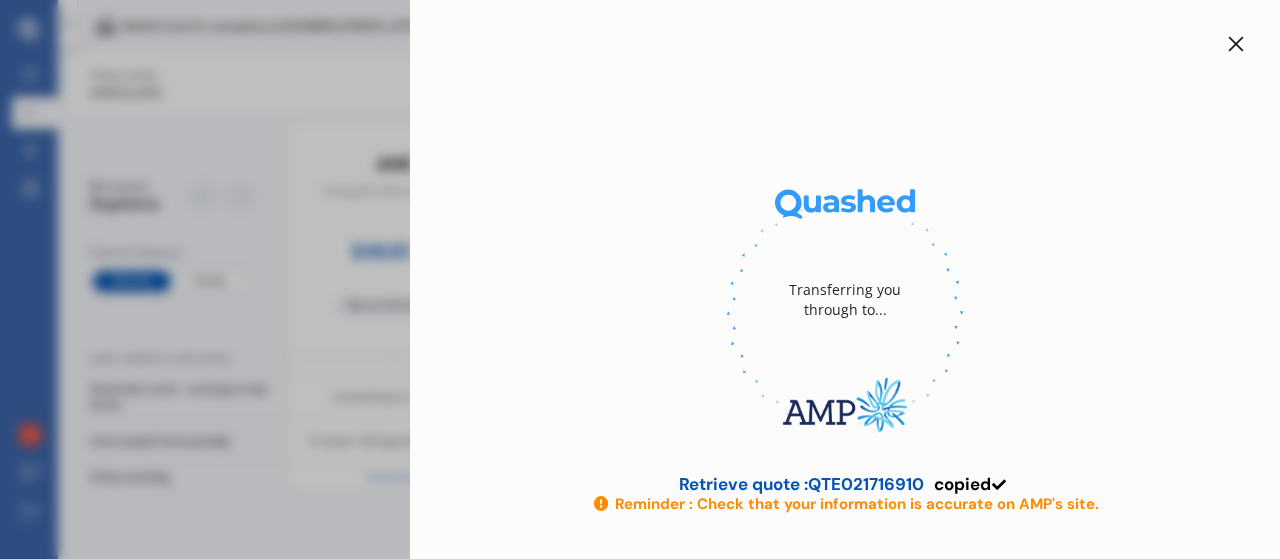 click at bounding box center (1236, 44) 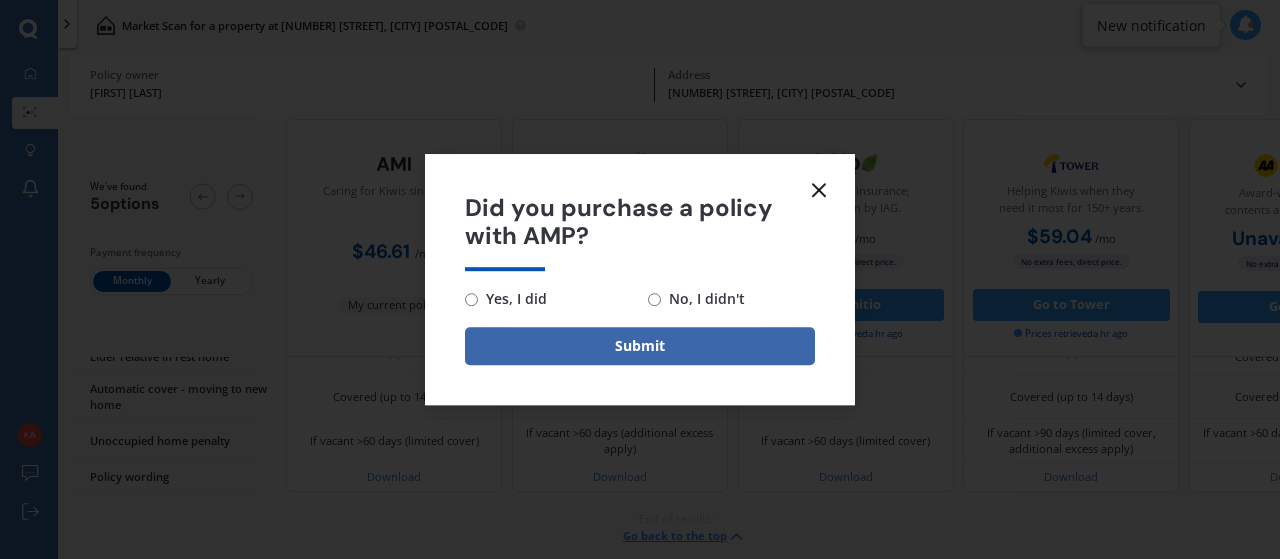 click on "No, I didn't" at bounding box center [471, 299] 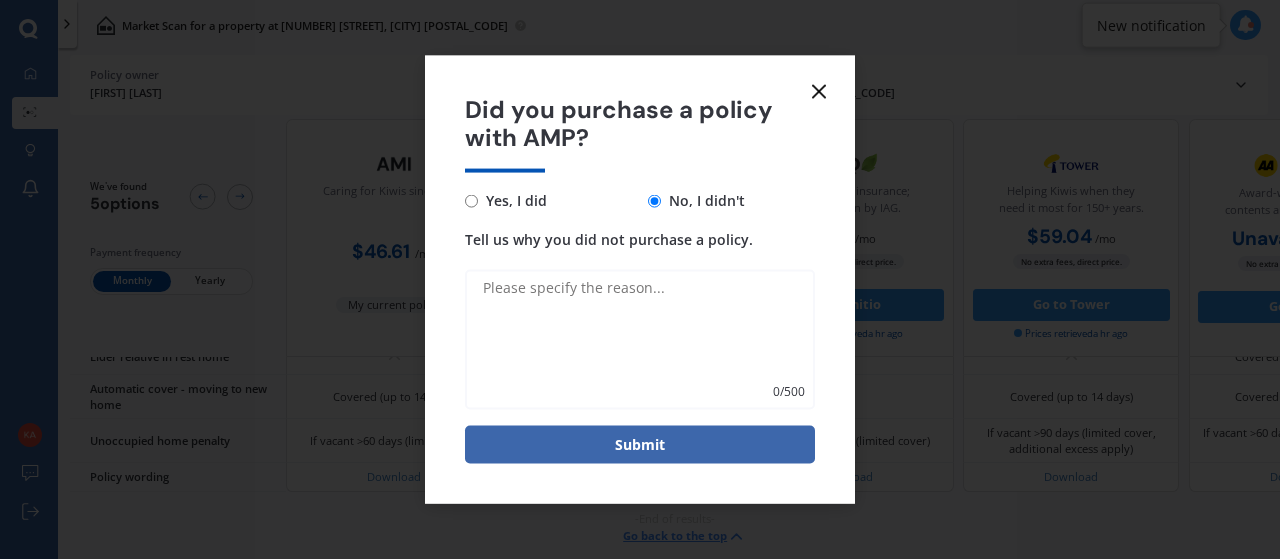 click on "Tell us why you did not purchase a policy." at bounding box center [640, 340] 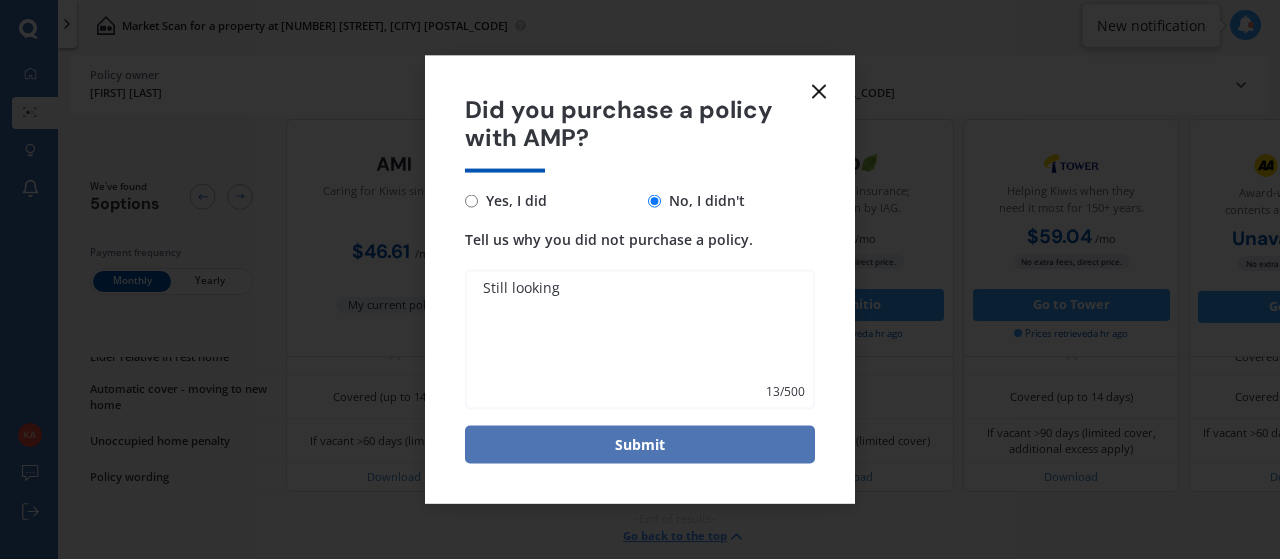 type on "Still looking" 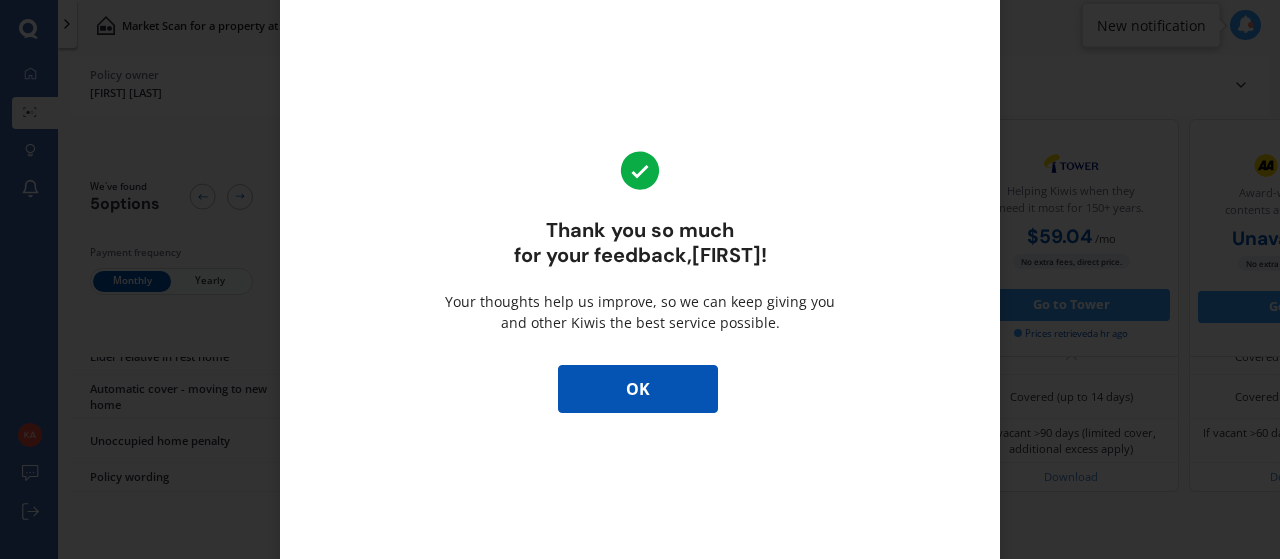 click on "Thank you so much for your feedback, [FIRST] ! Your thoughts help us improve, so we can keep giving you and other Kiwis the best service possible. OK" at bounding box center [640, 280] 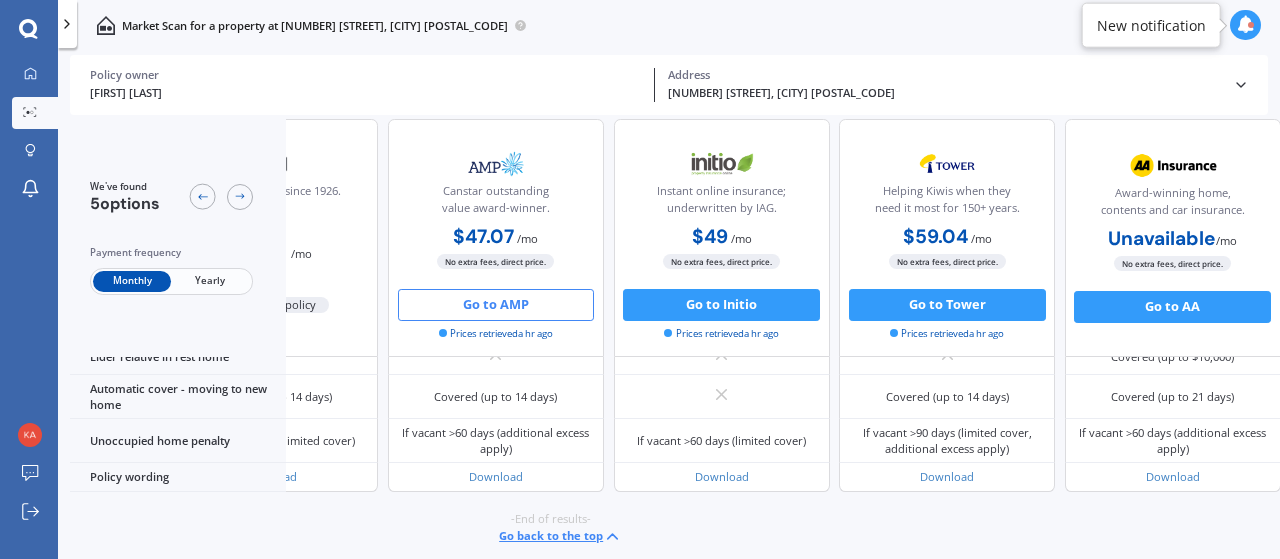 scroll, scrollTop: 1550, scrollLeft: 0, axis: vertical 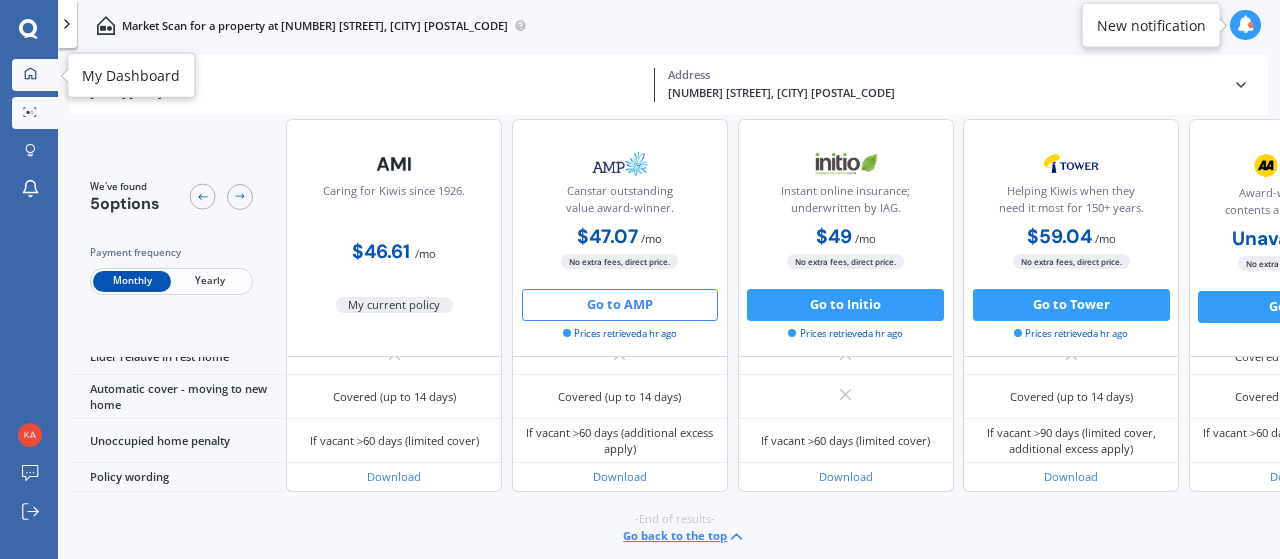 click at bounding box center [30, 73] 